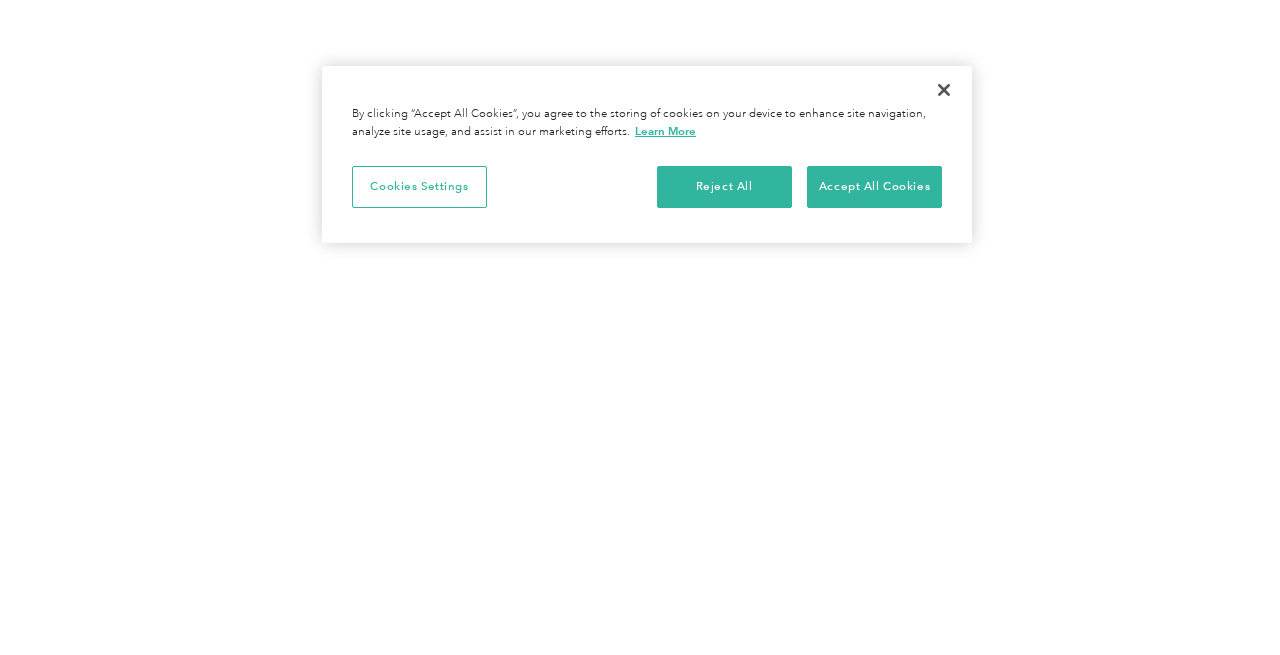 scroll, scrollTop: 0, scrollLeft: 0, axis: both 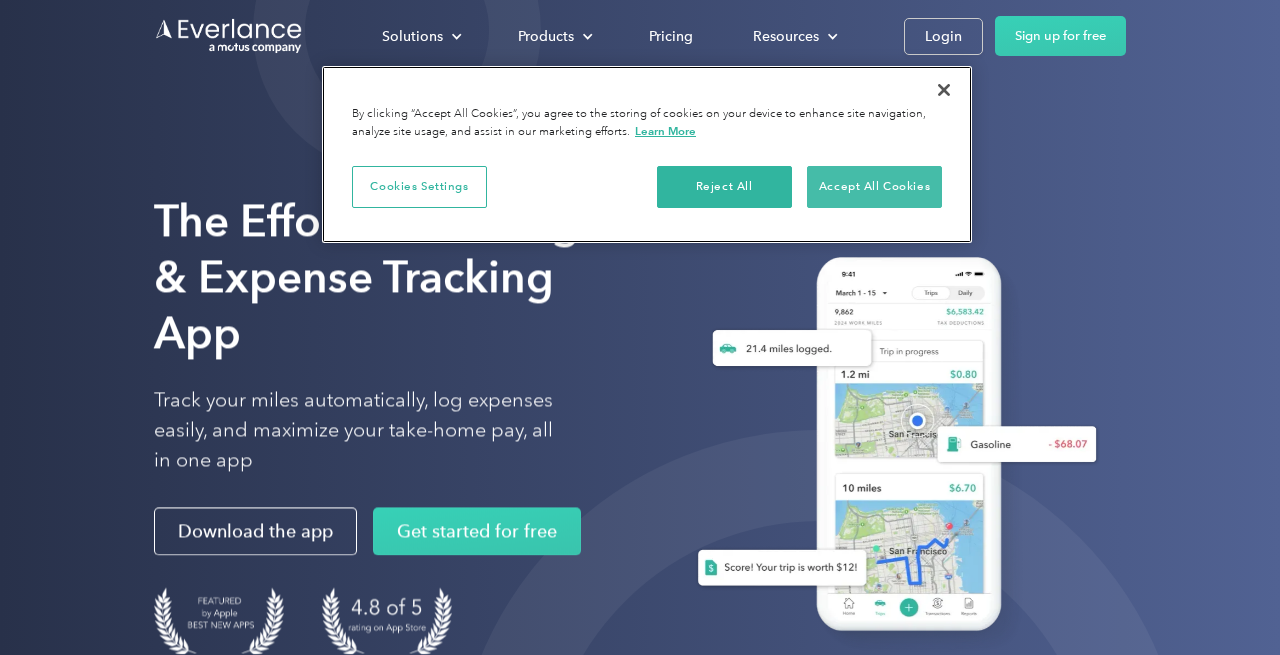click on "Accept All Cookies" at bounding box center [874, 187] 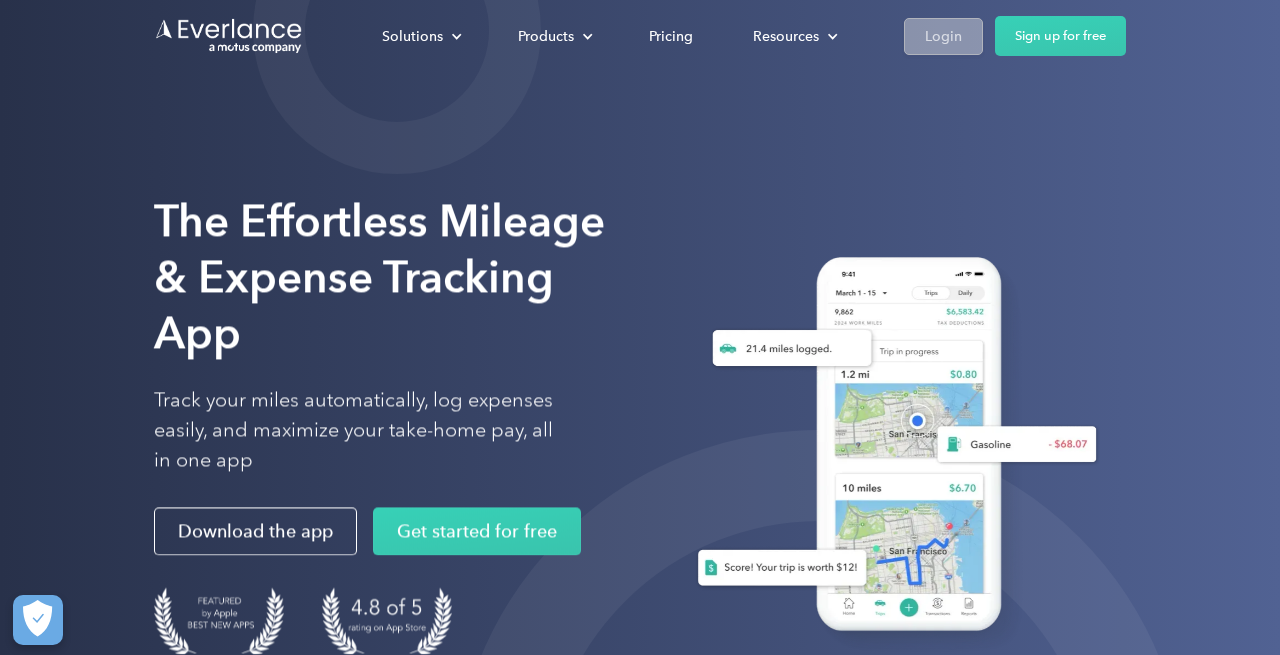 click on "Login" at bounding box center (943, 36) 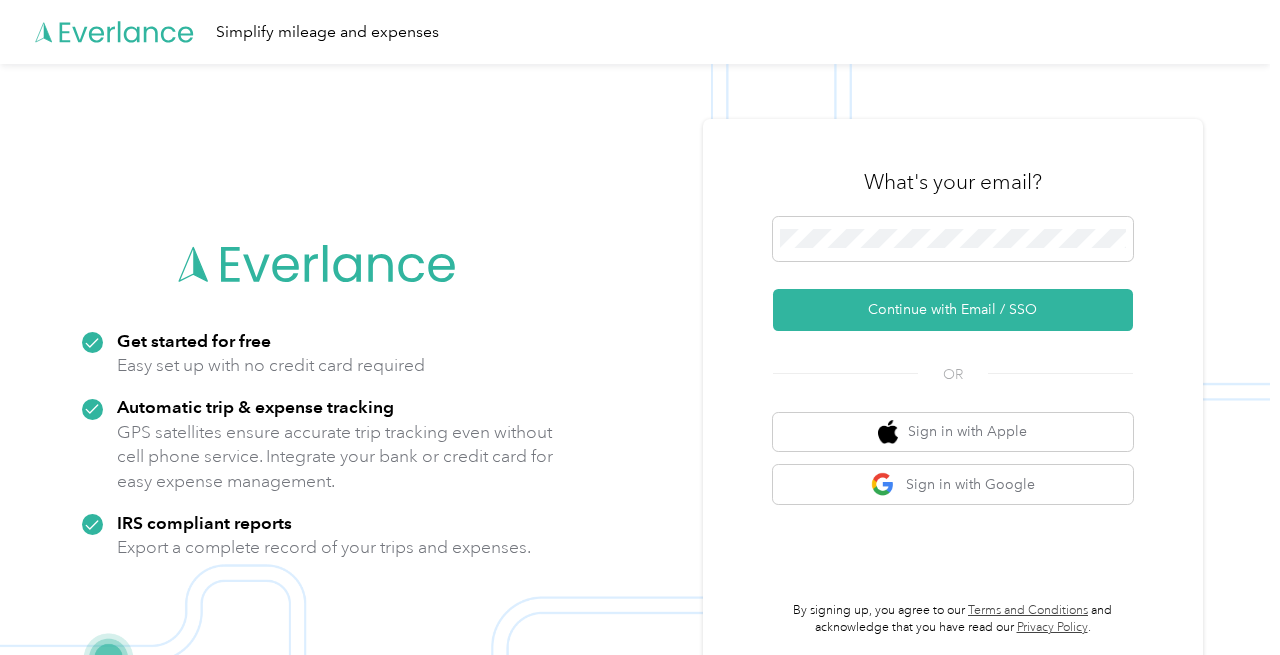 scroll, scrollTop: 0, scrollLeft: 0, axis: both 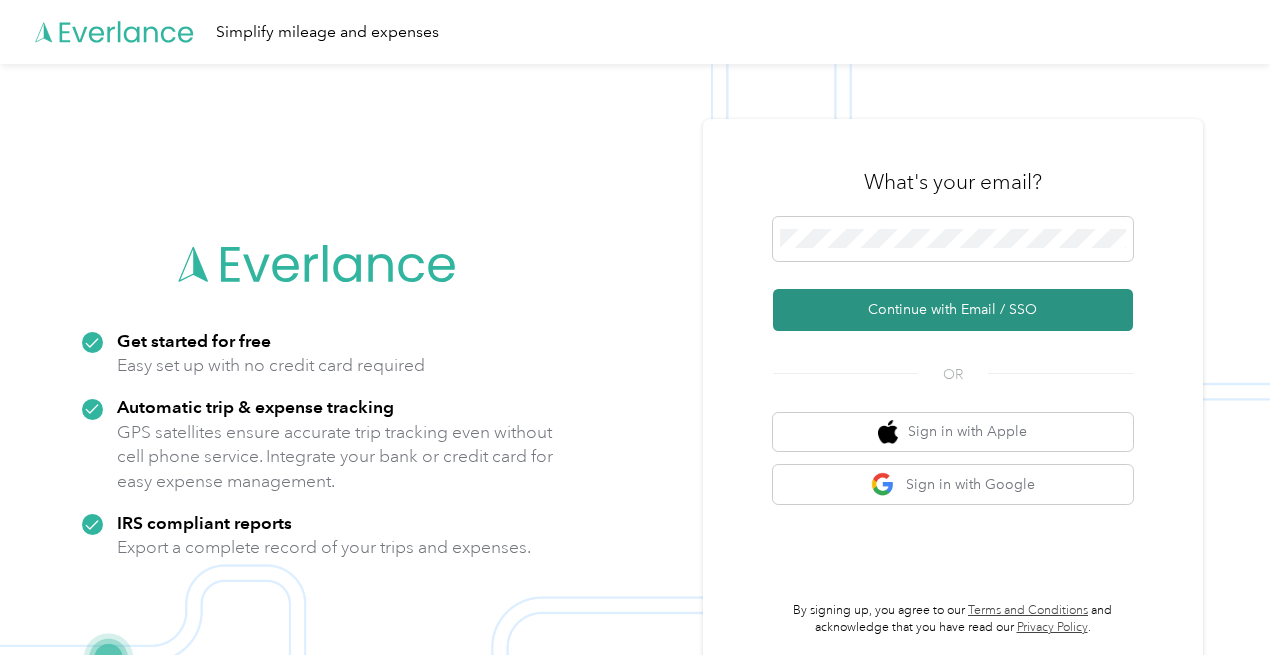 click on "Continue with Email / SSO" at bounding box center (953, 310) 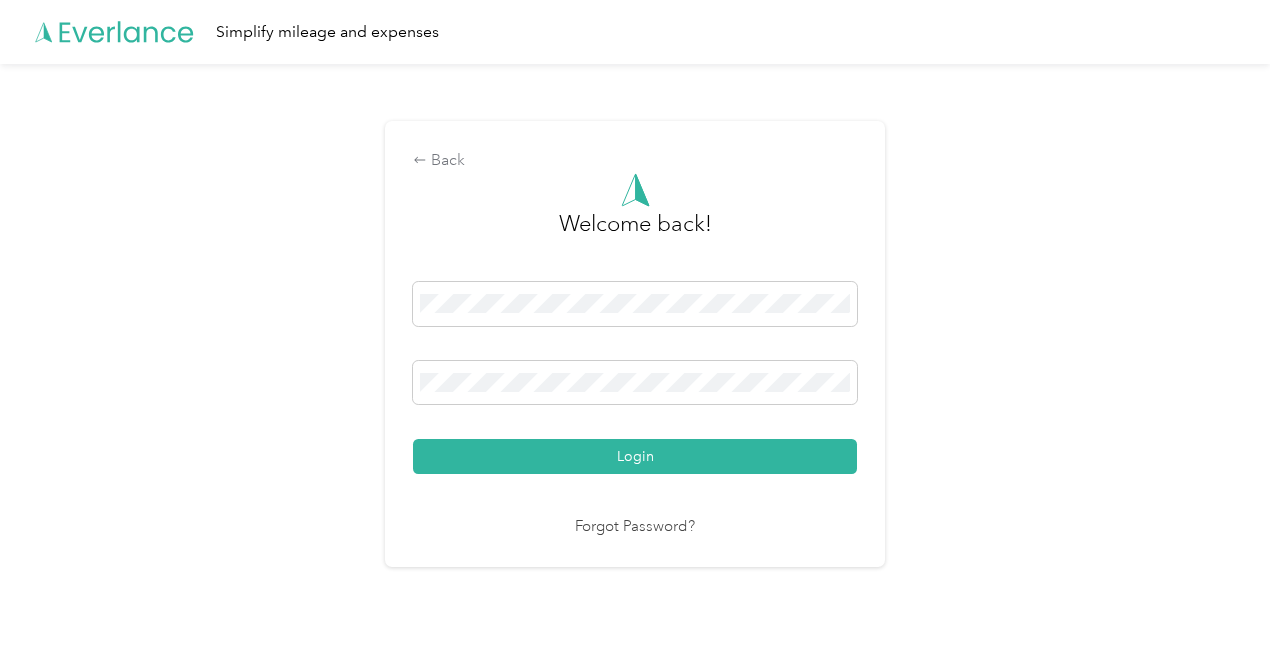click on "Login" at bounding box center (635, 456) 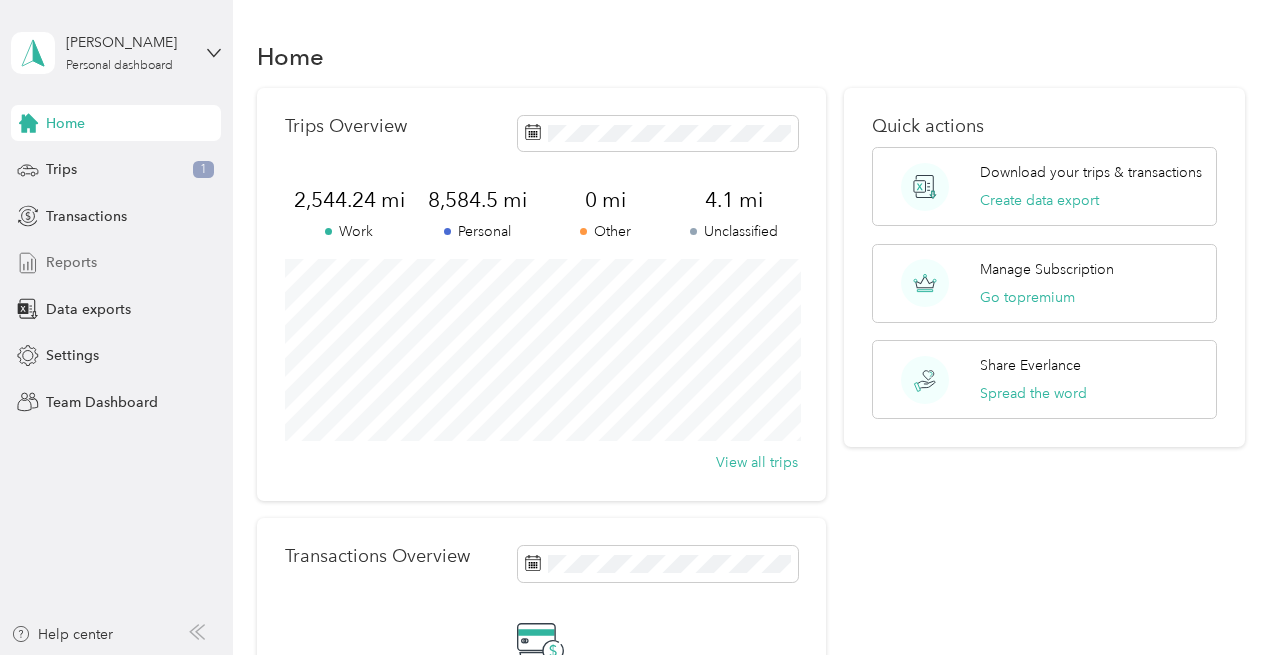 click on "Reports" at bounding box center (71, 262) 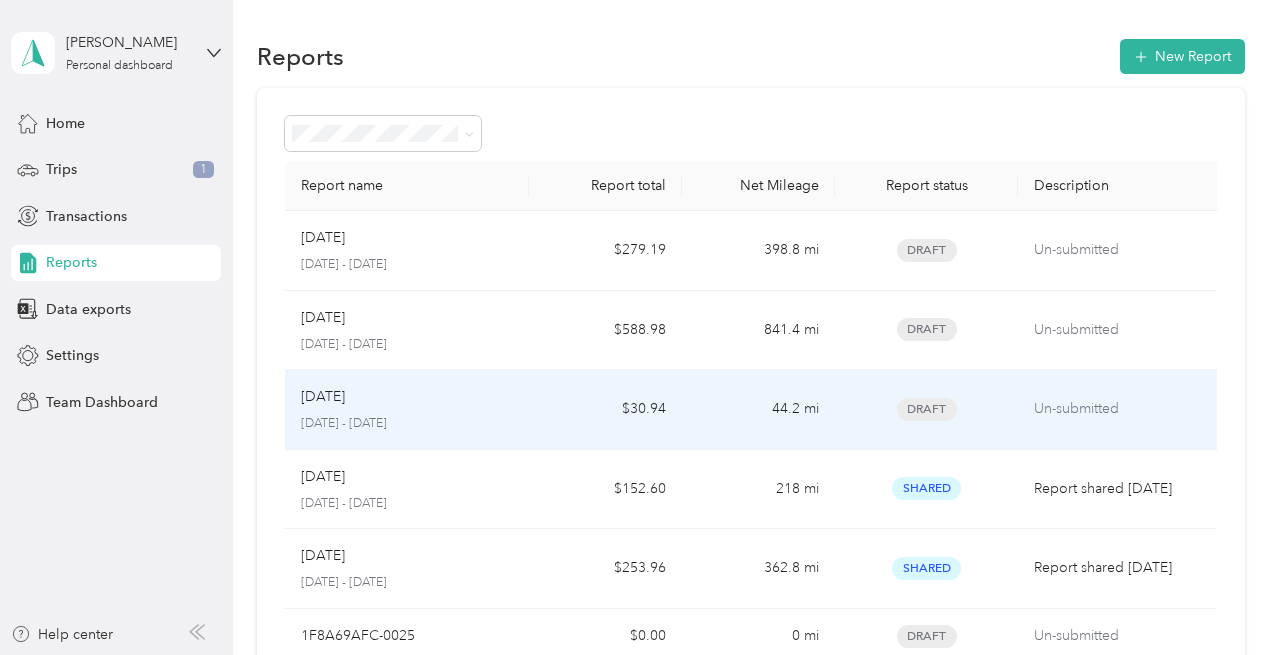 click on "[DATE]" at bounding box center (407, 397) 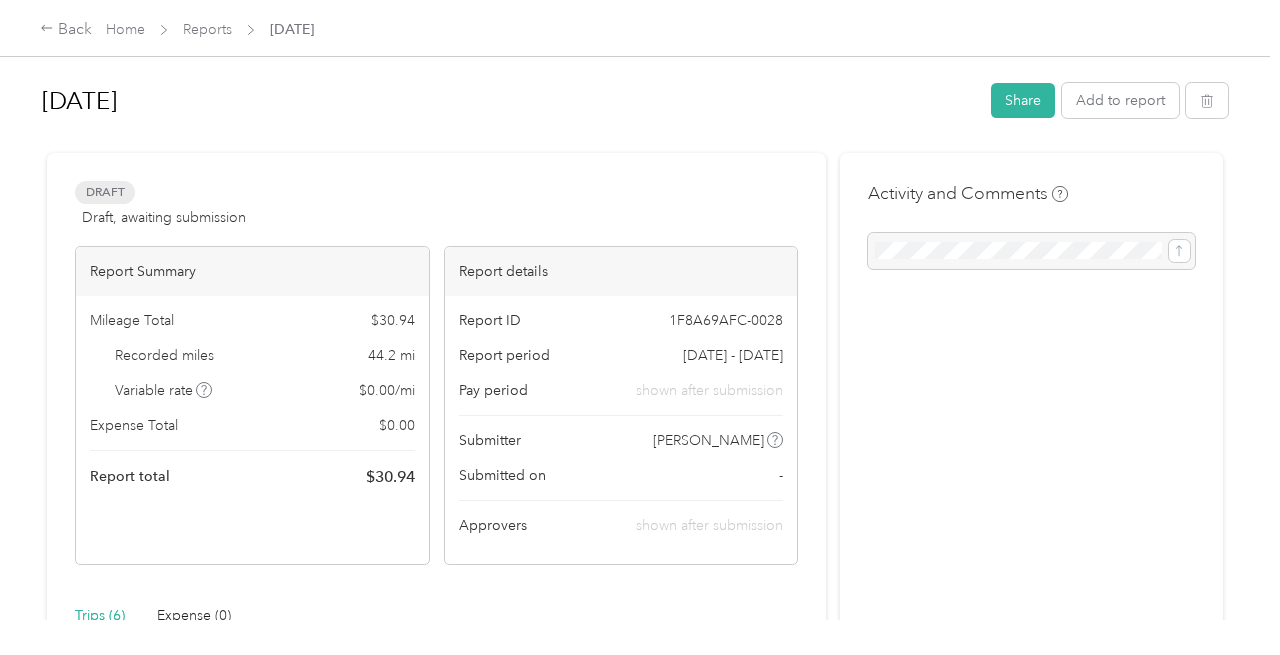 scroll, scrollTop: 0, scrollLeft: 0, axis: both 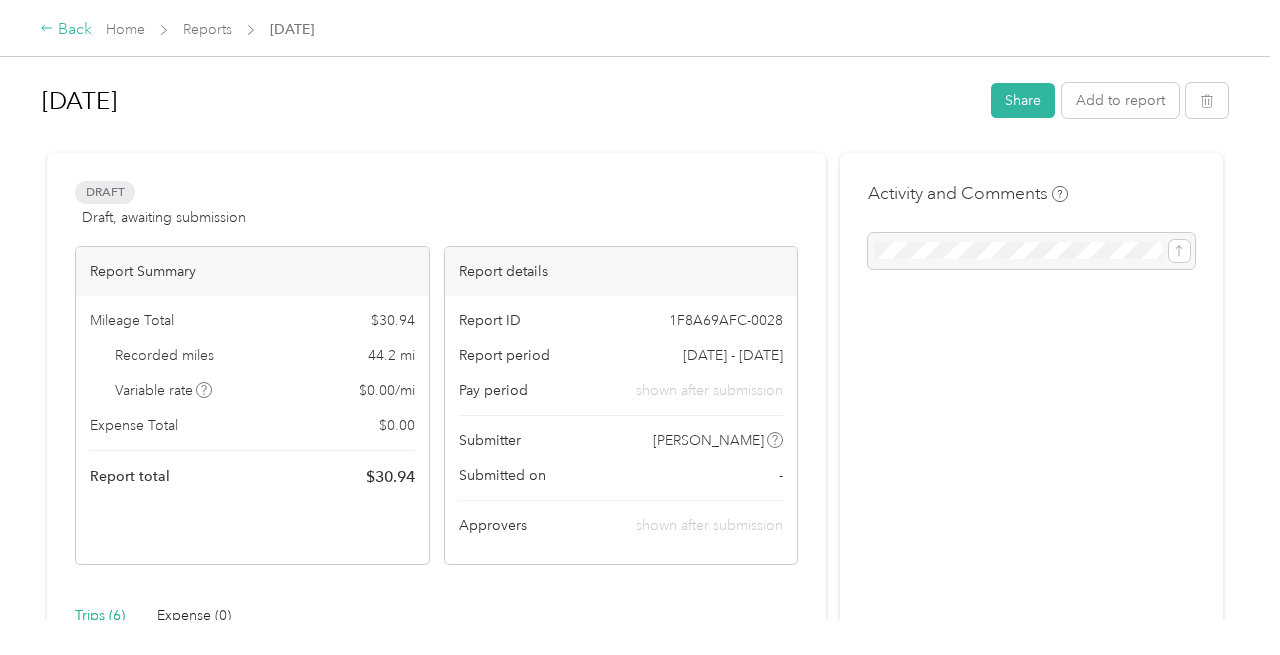click on "Back" at bounding box center (66, 30) 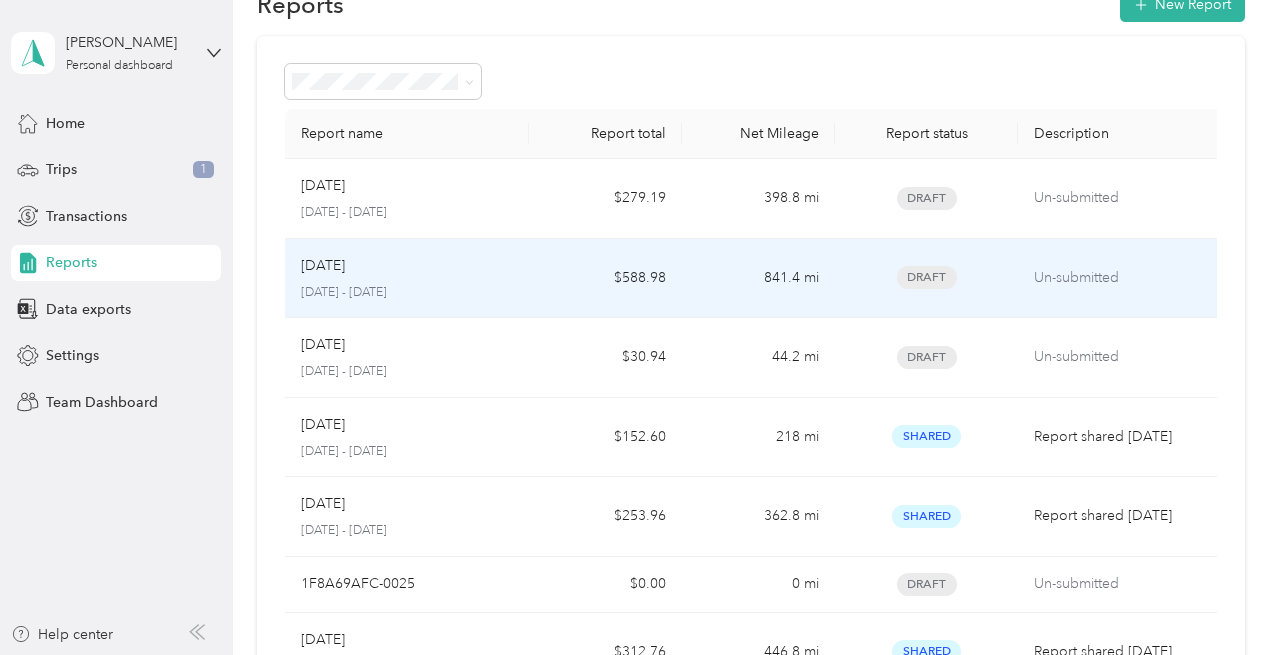 scroll, scrollTop: 50, scrollLeft: 0, axis: vertical 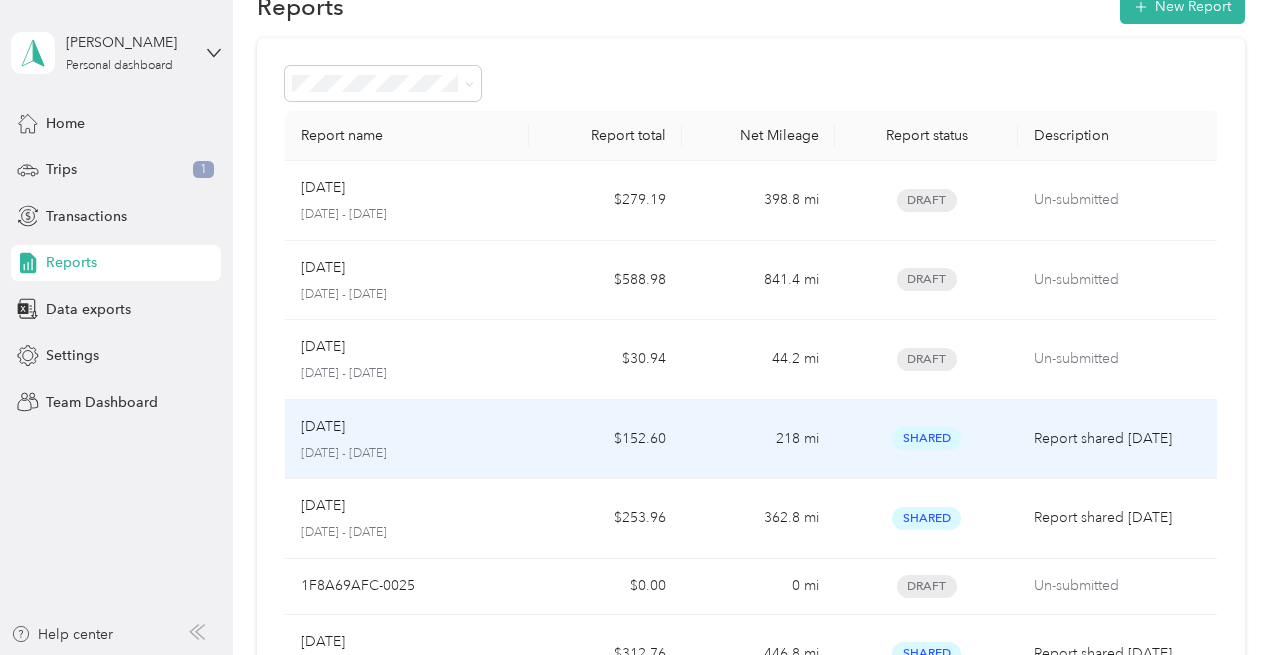 click on "[DATE]" at bounding box center (407, 427) 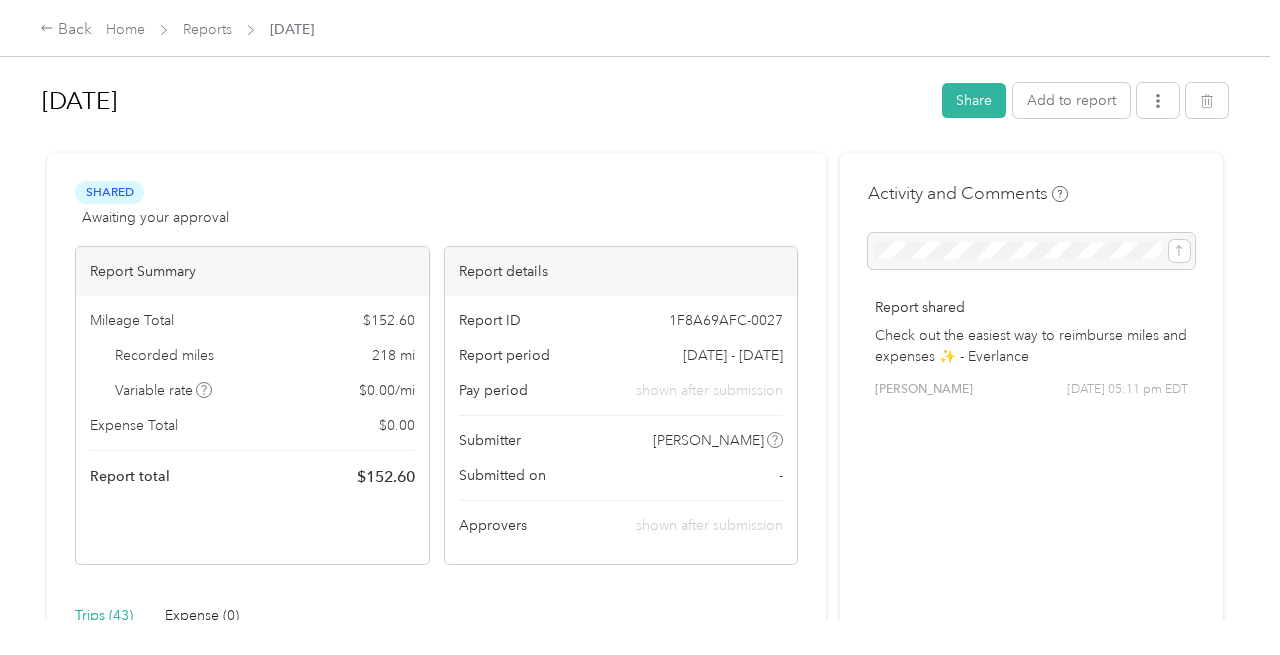 scroll, scrollTop: 0, scrollLeft: 0, axis: both 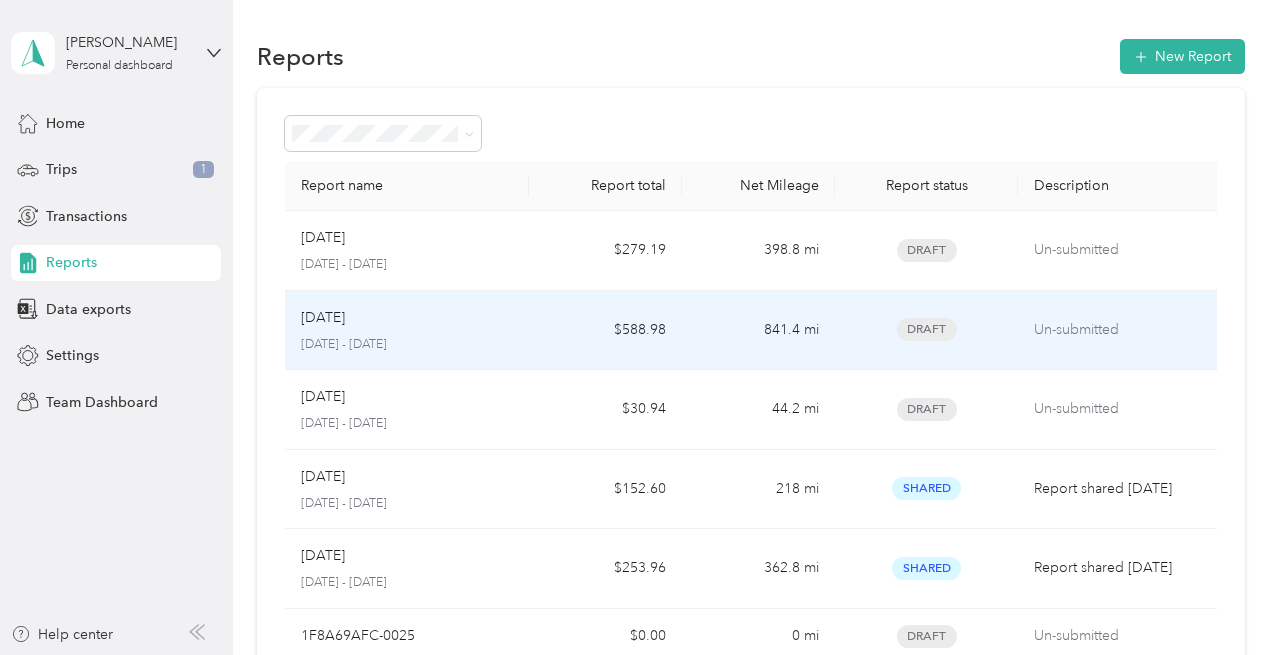 click on "841.4 mi" at bounding box center (758, 331) 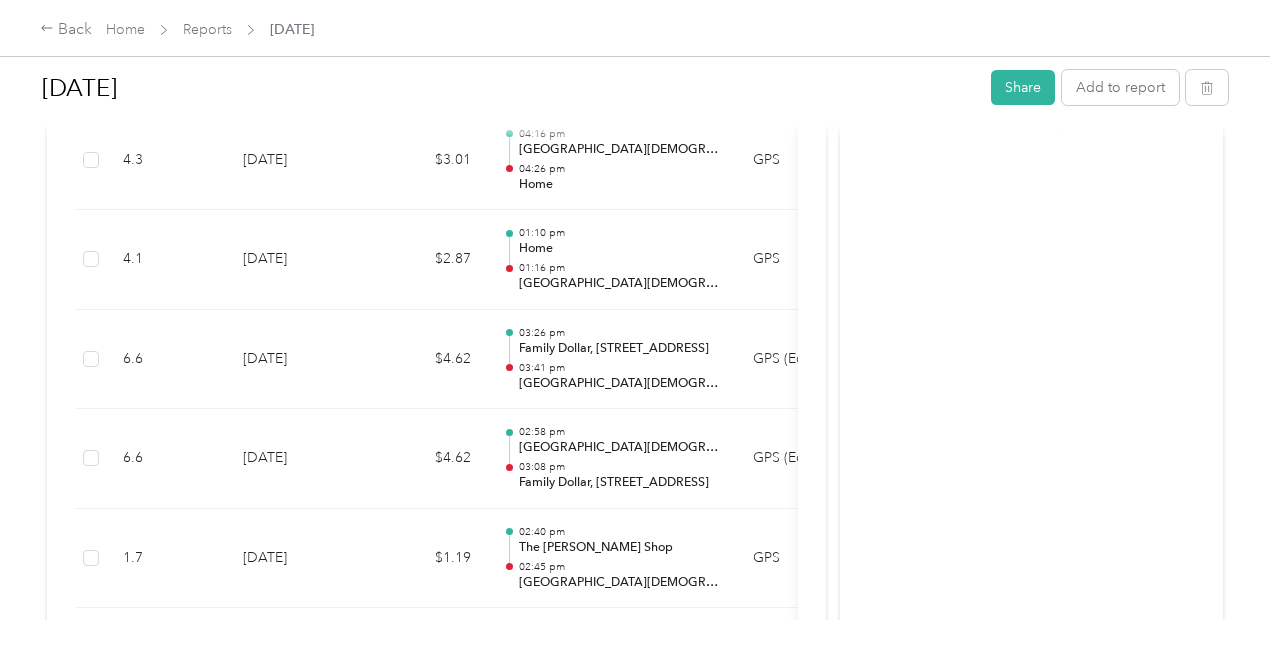scroll, scrollTop: 602, scrollLeft: 0, axis: vertical 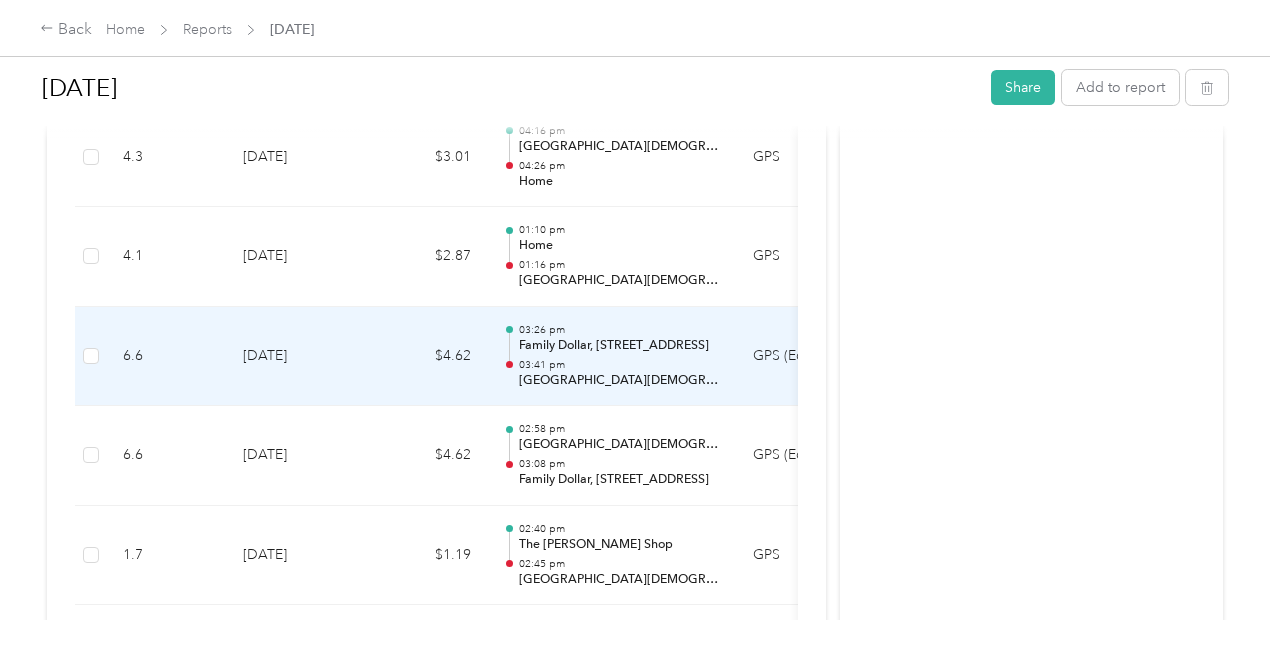 click on "03:41 pm" at bounding box center (620, 365) 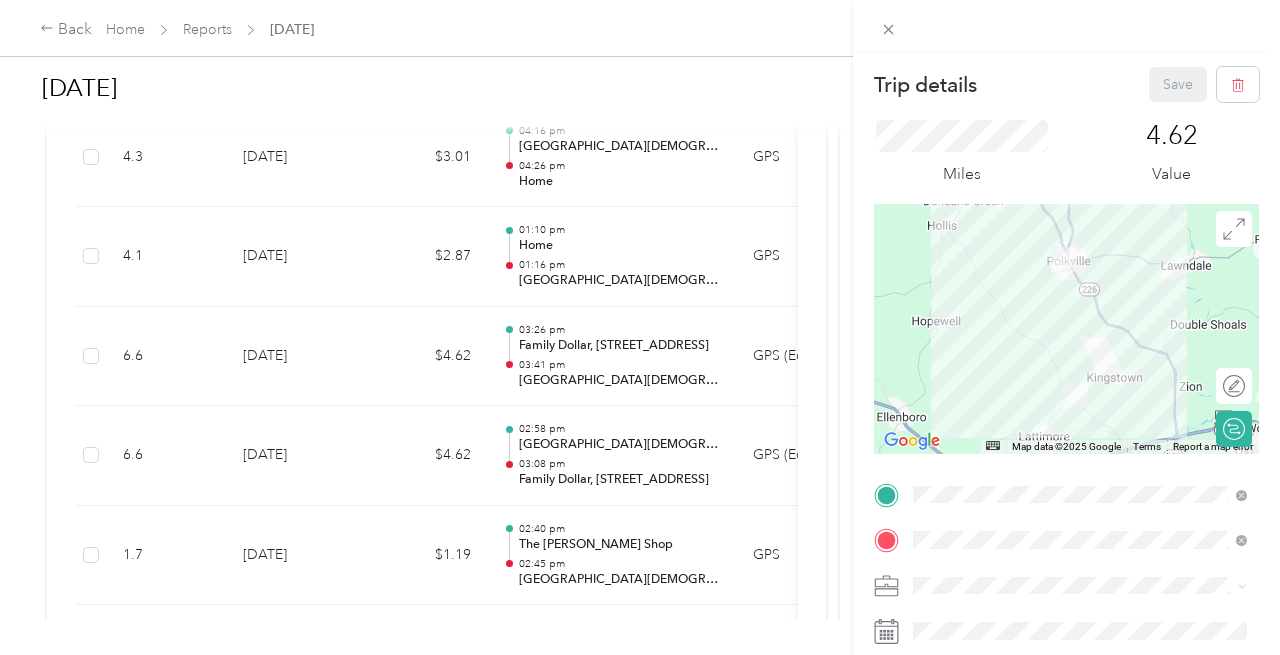 scroll, scrollTop: 0, scrollLeft: 0, axis: both 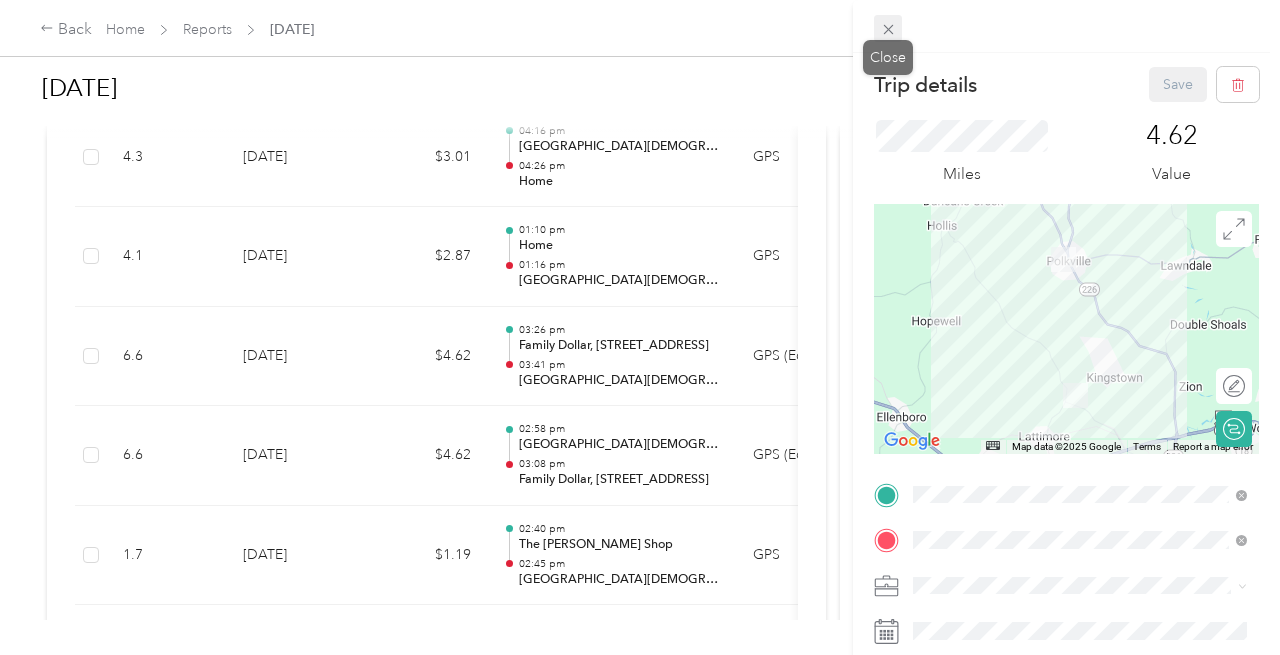 click 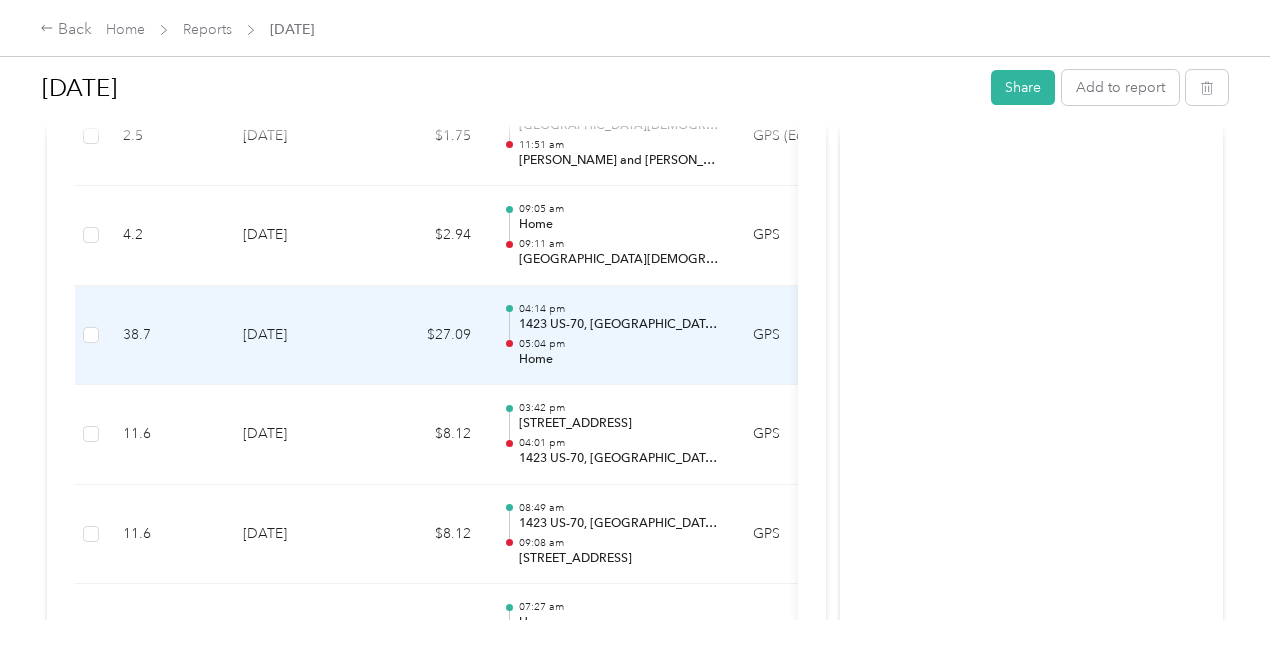 scroll, scrollTop: 3210, scrollLeft: 0, axis: vertical 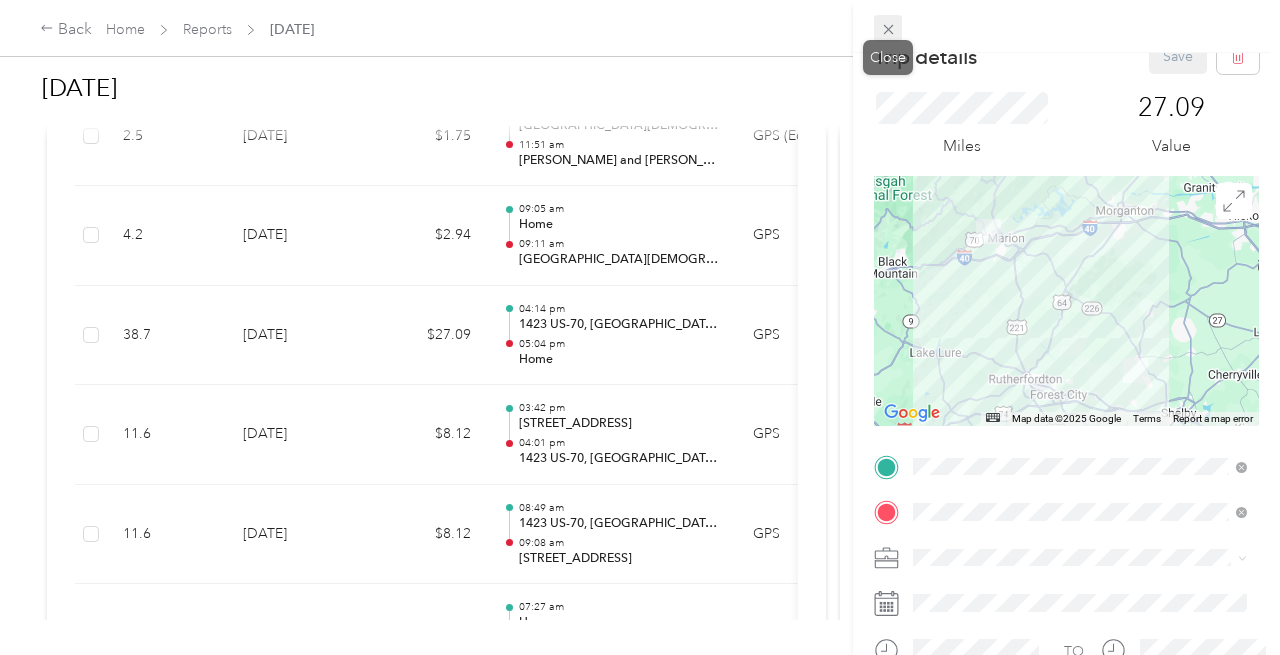 click at bounding box center (888, 29) 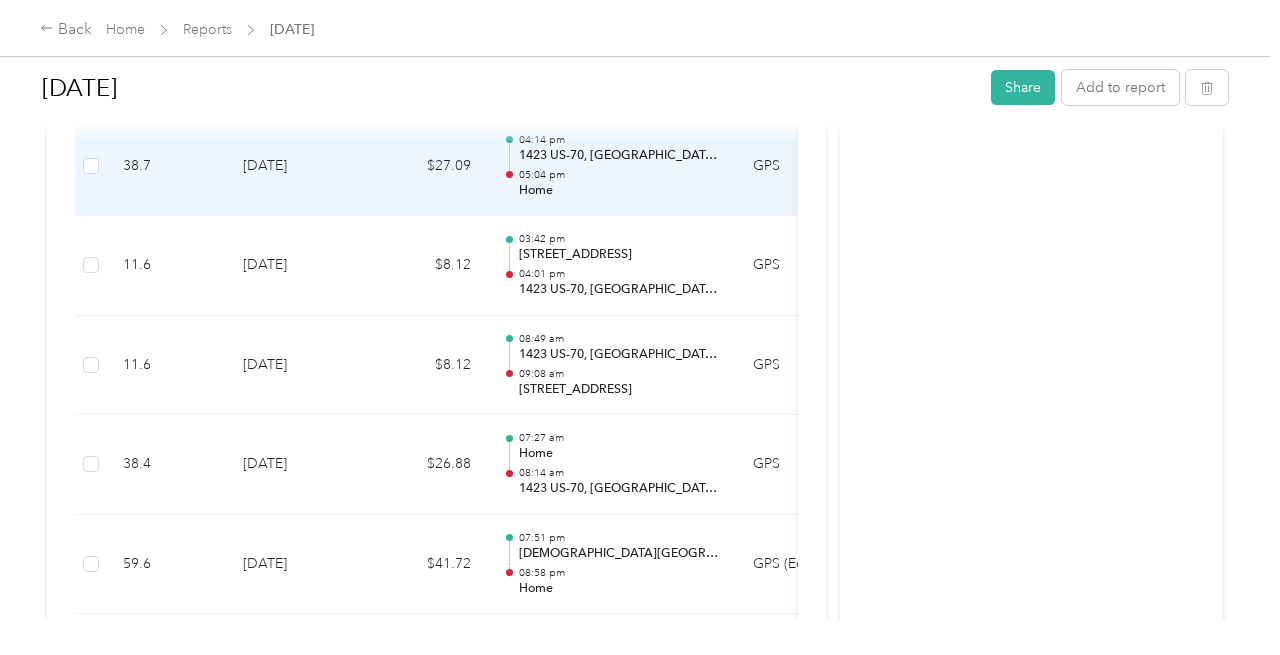 scroll, scrollTop: 3383, scrollLeft: 0, axis: vertical 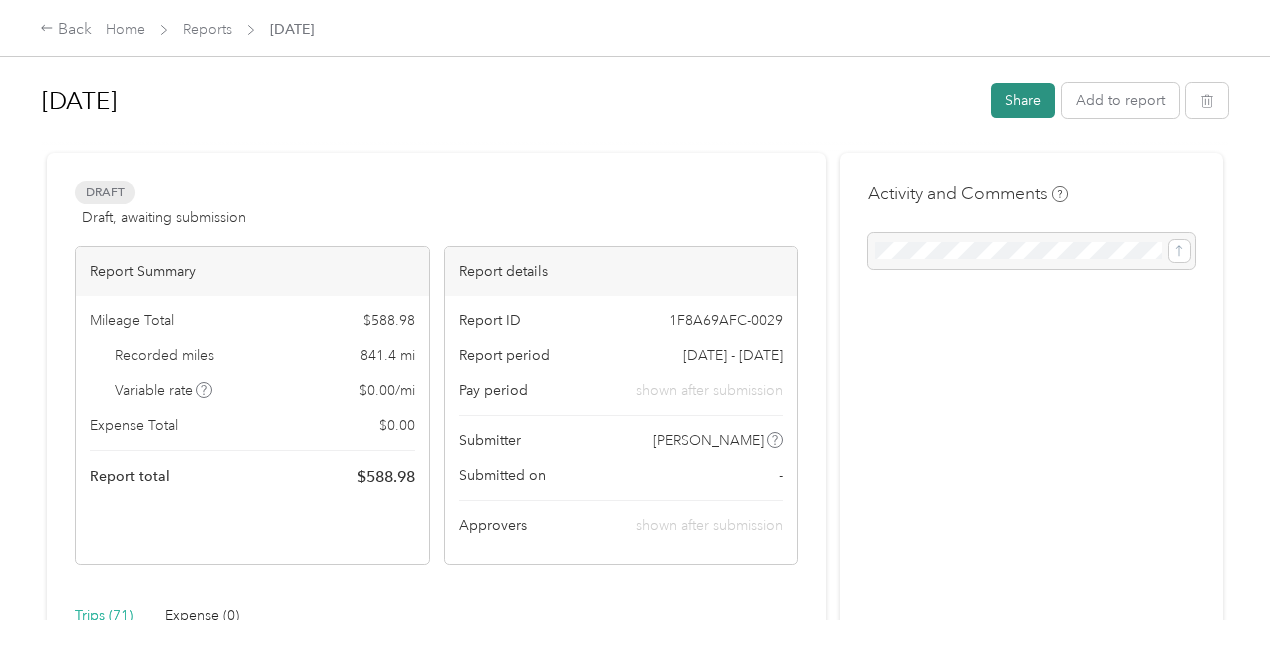 click on "Share" at bounding box center (1023, 100) 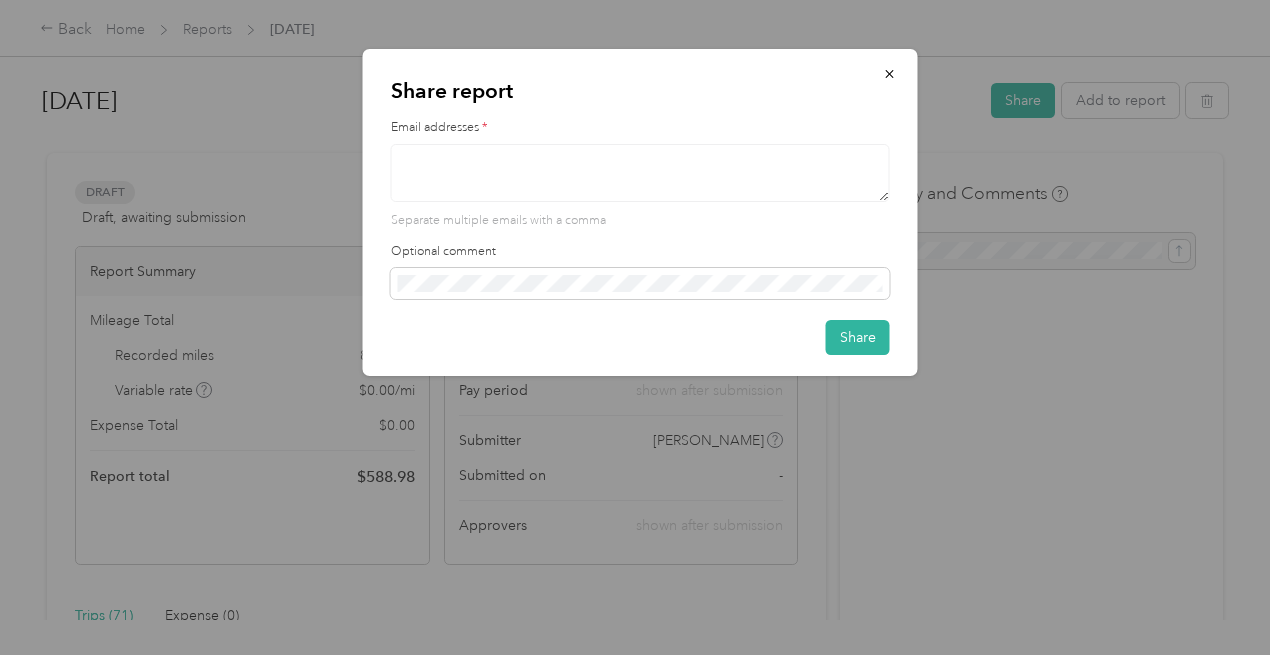 click at bounding box center (640, 173) 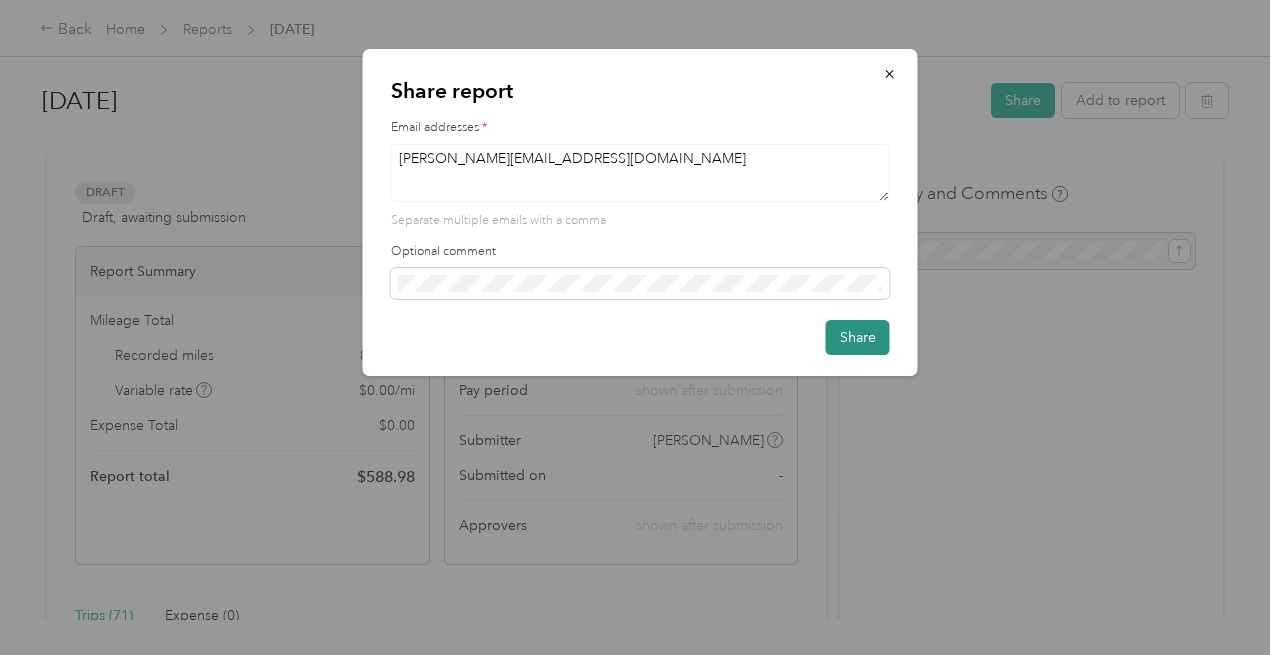 type on "[PERSON_NAME][EMAIL_ADDRESS][DOMAIN_NAME]" 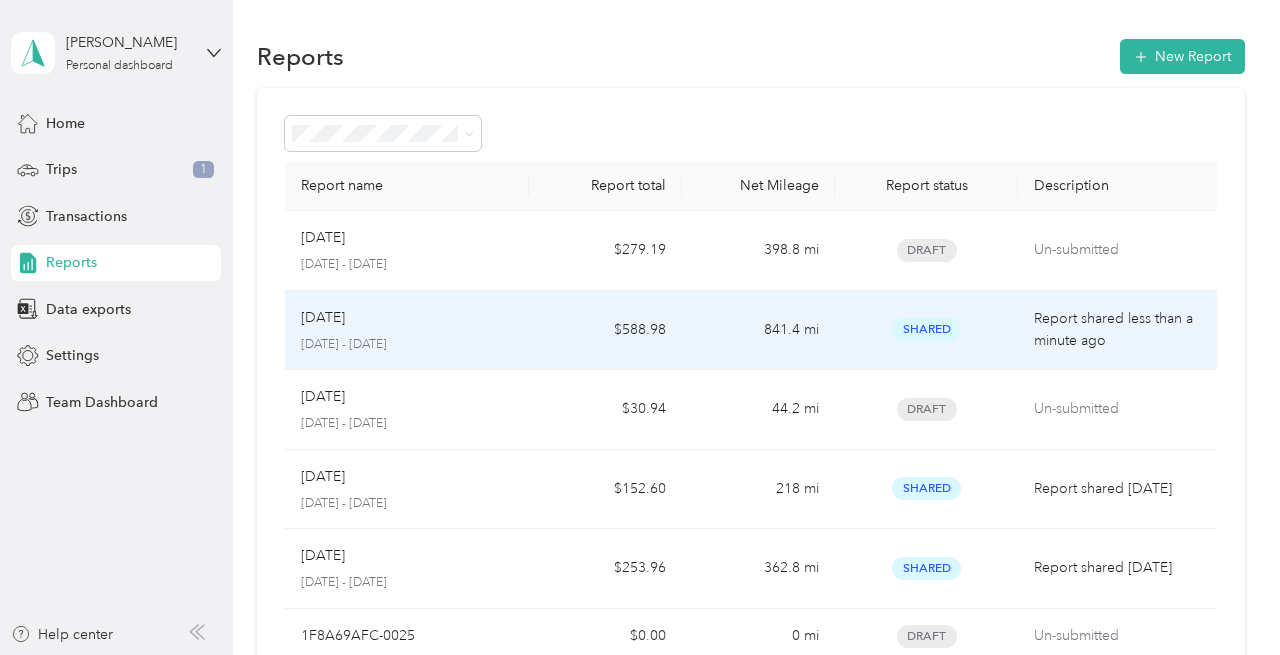 click on "Shared" at bounding box center (926, 329) 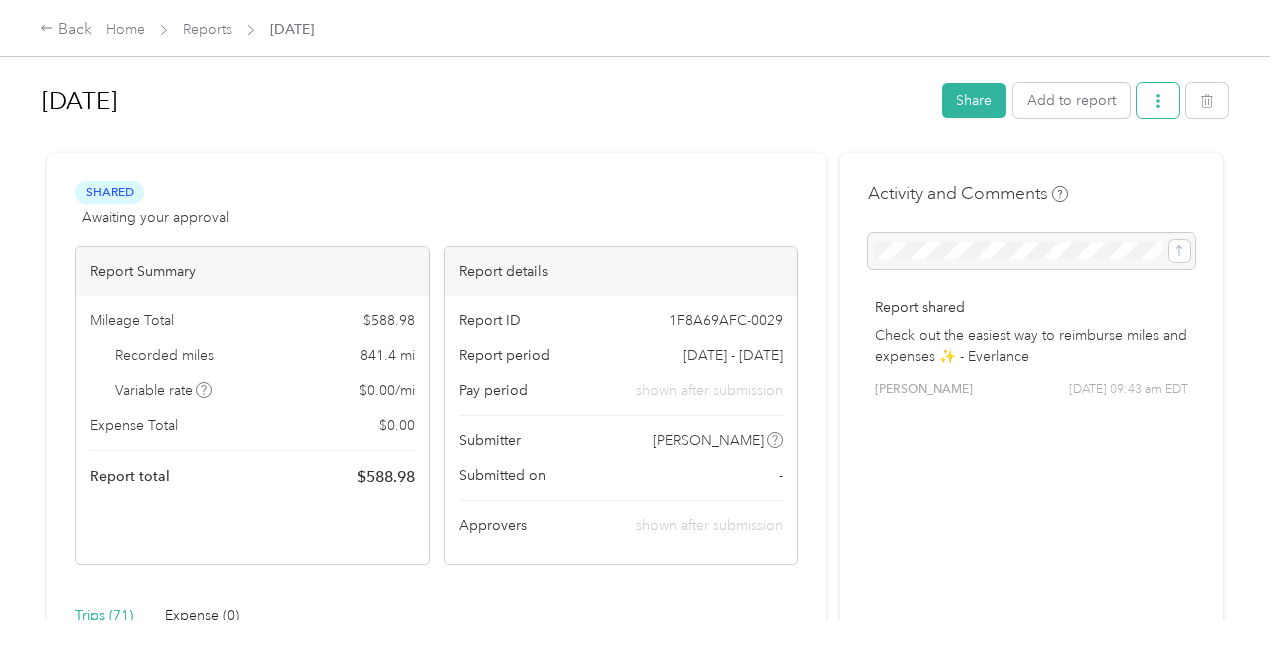 click at bounding box center (1158, 100) 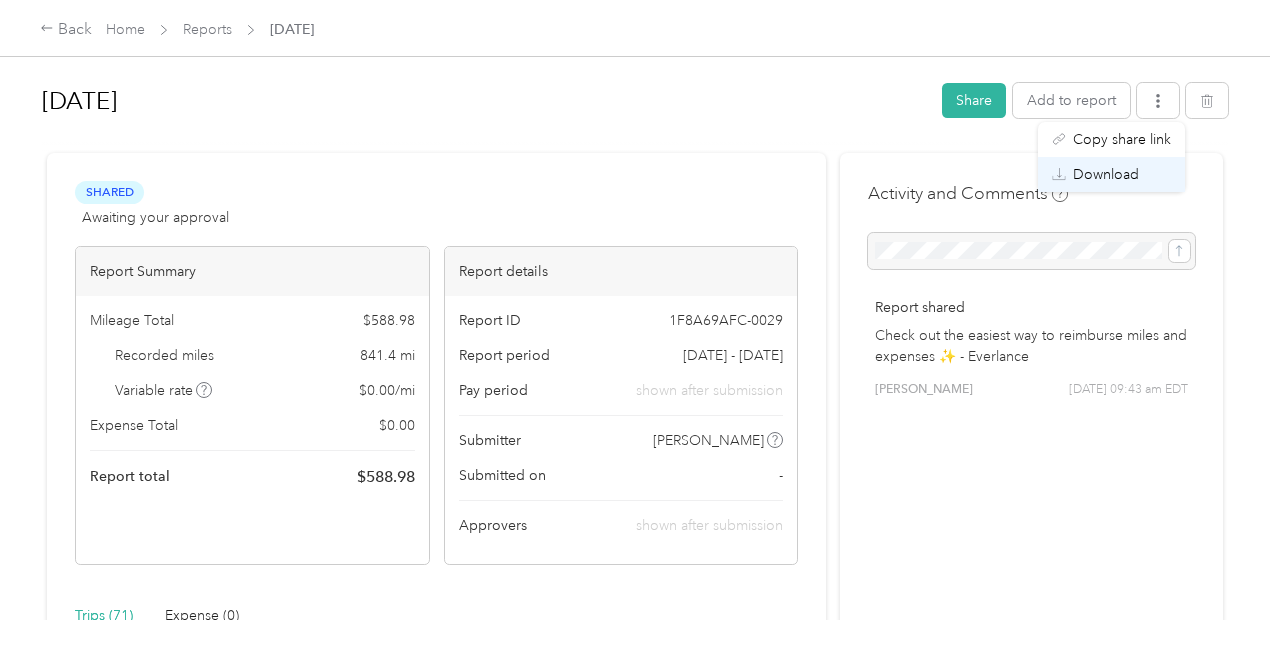 click on "Download" at bounding box center (1106, 174) 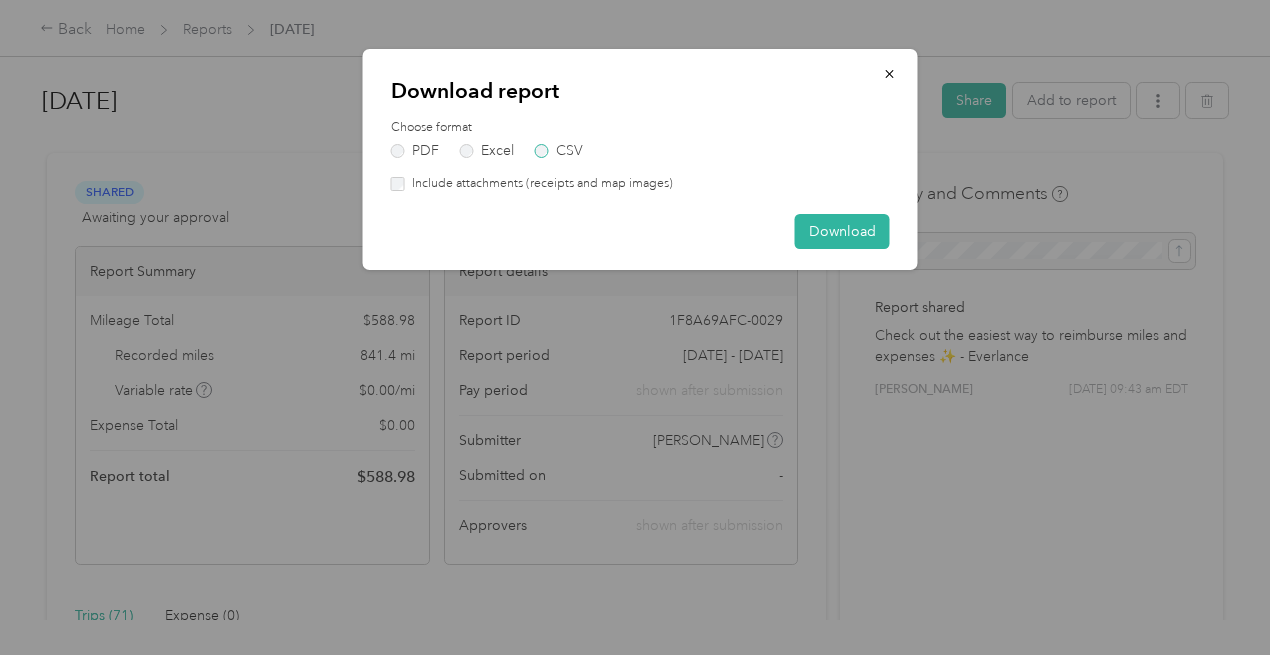 click on "CSV" at bounding box center [559, 151] 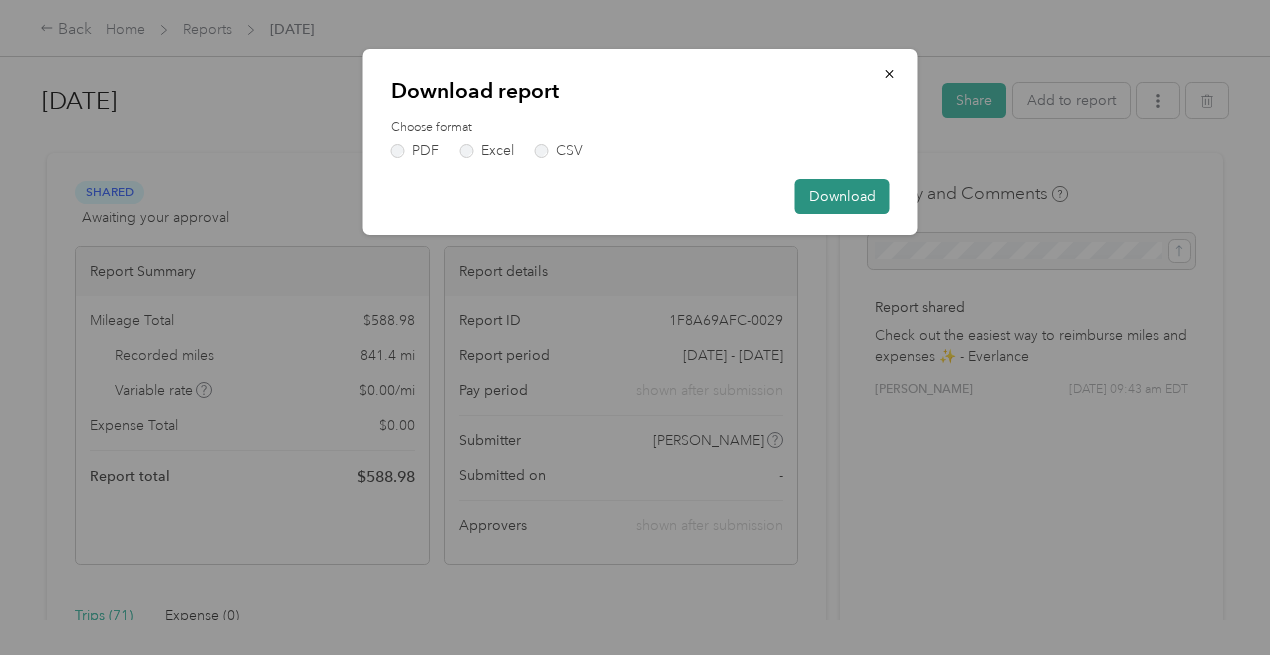 click on "Download" at bounding box center [842, 196] 